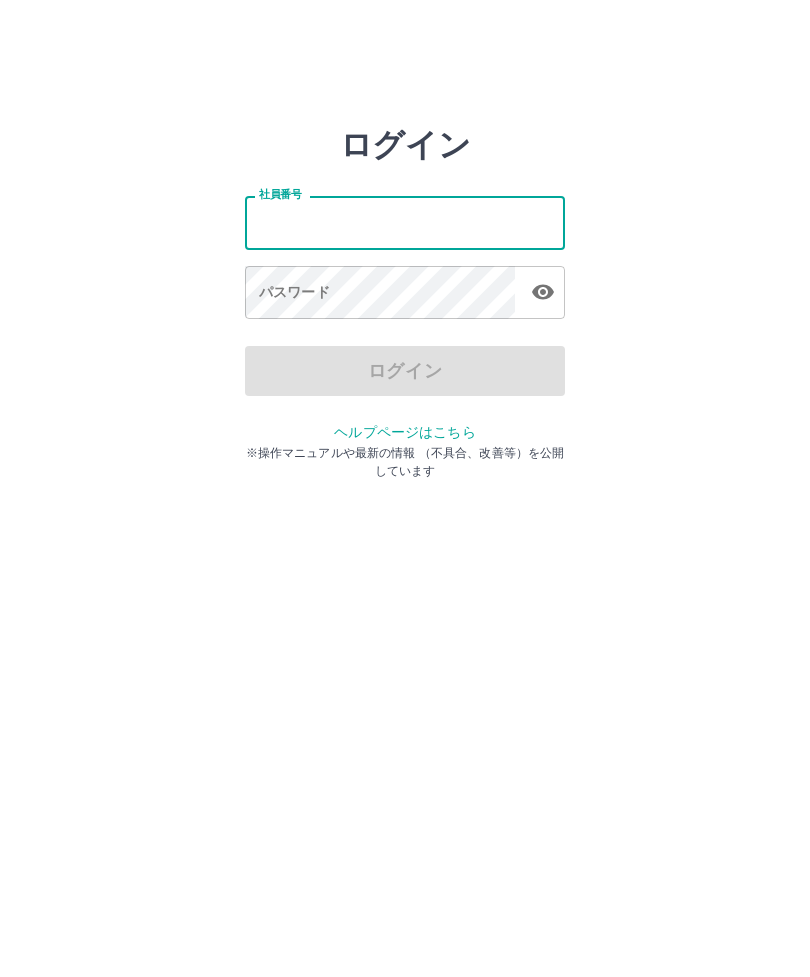 scroll, scrollTop: 0, scrollLeft: 0, axis: both 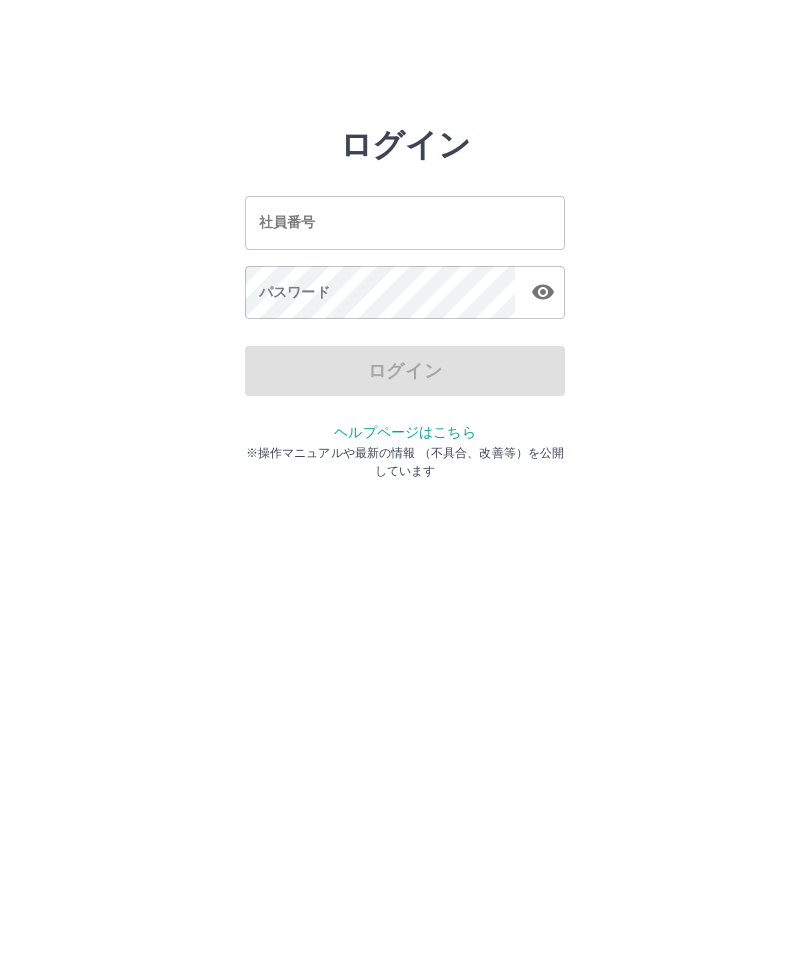 click on "パスワード パスワード" at bounding box center [405, 294] 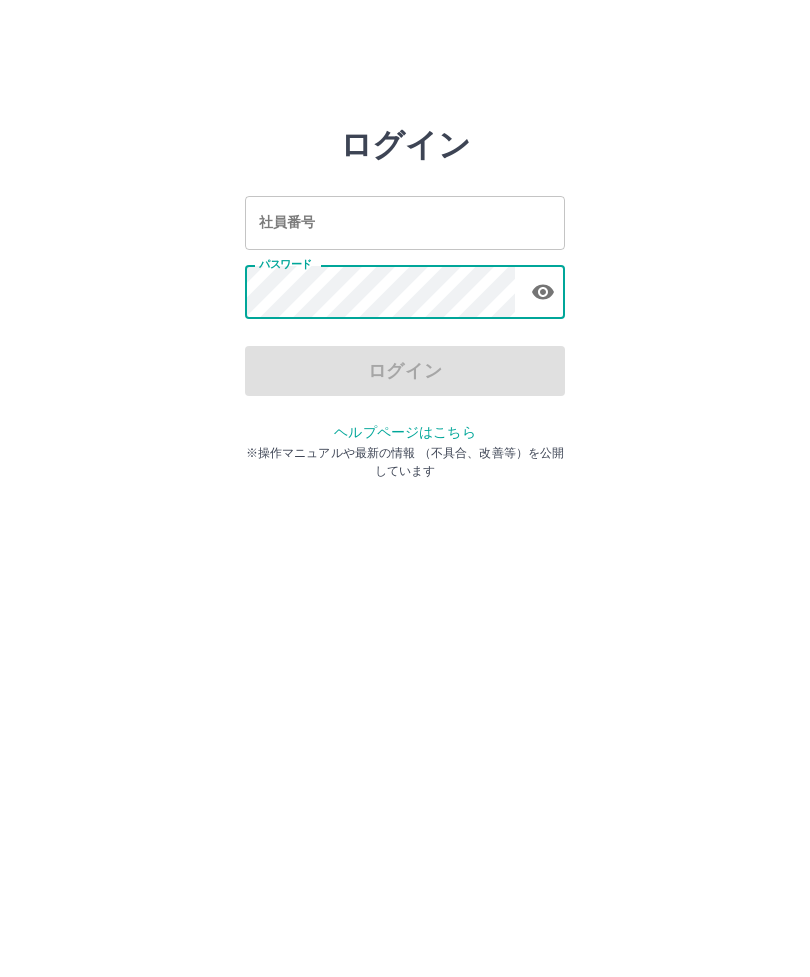 click on "社員番号 社員番号" at bounding box center [405, 222] 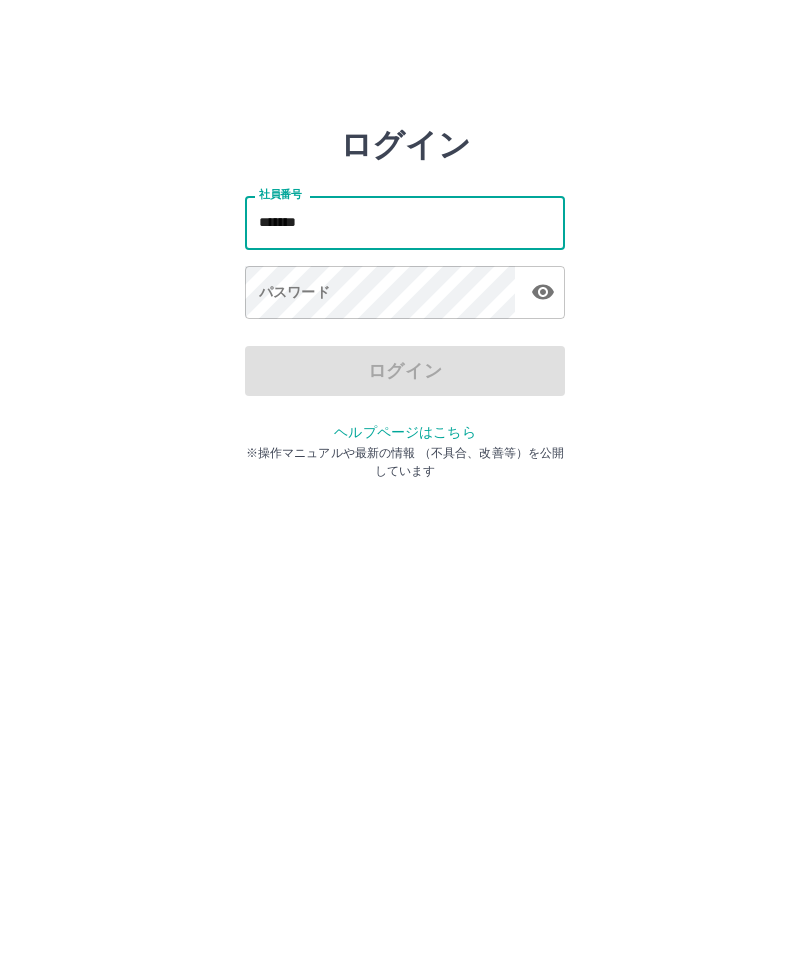type on "*******" 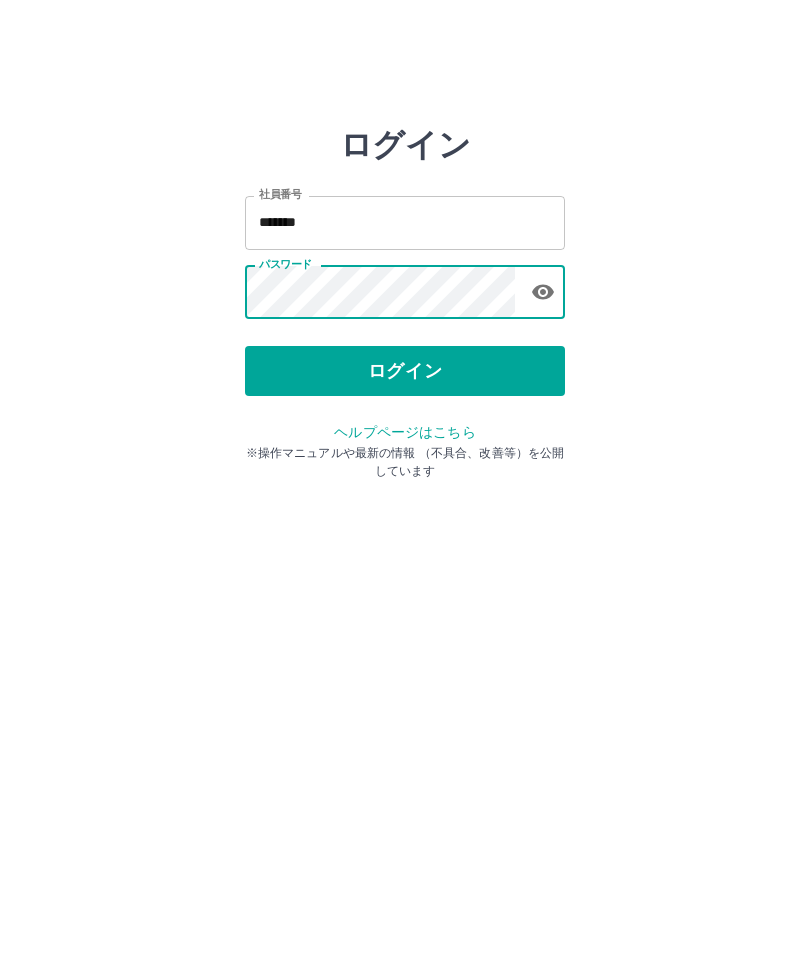 click on "ログイン" at bounding box center [405, 371] 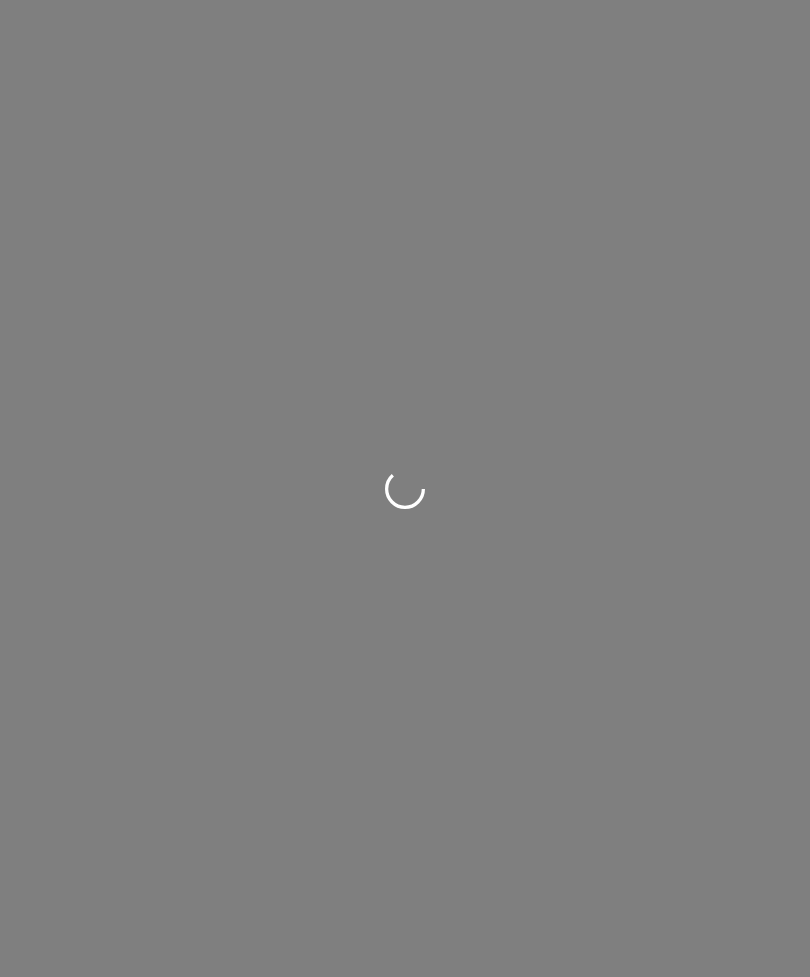 scroll, scrollTop: 0, scrollLeft: 0, axis: both 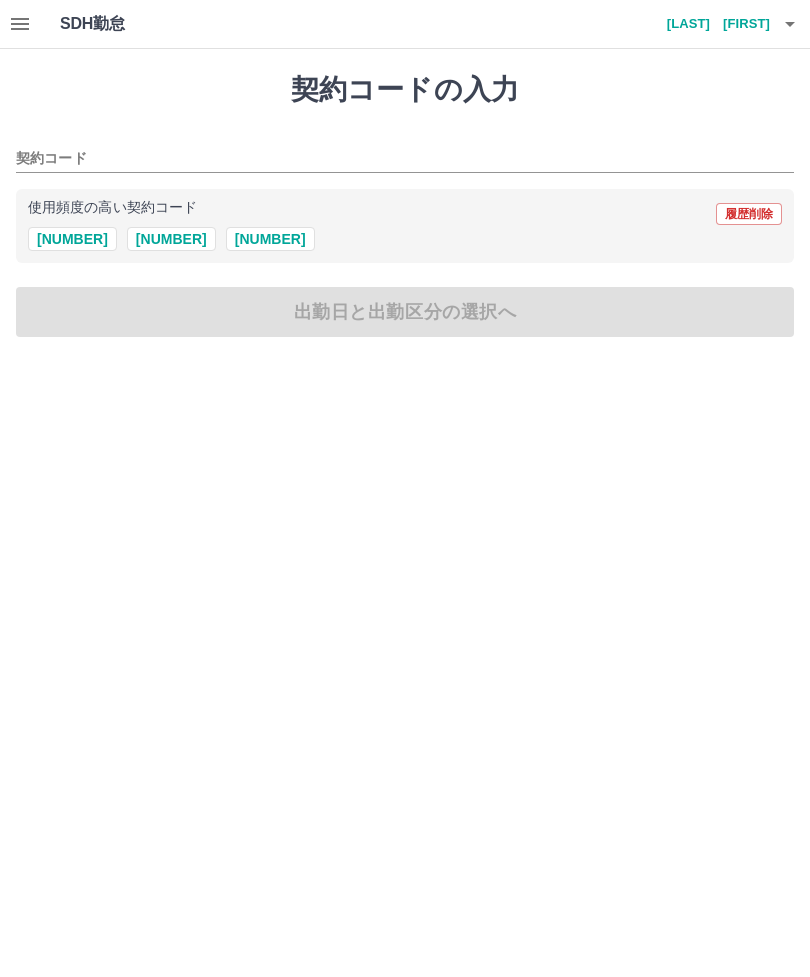 click on "[NUMBER]" at bounding box center (72, 239) 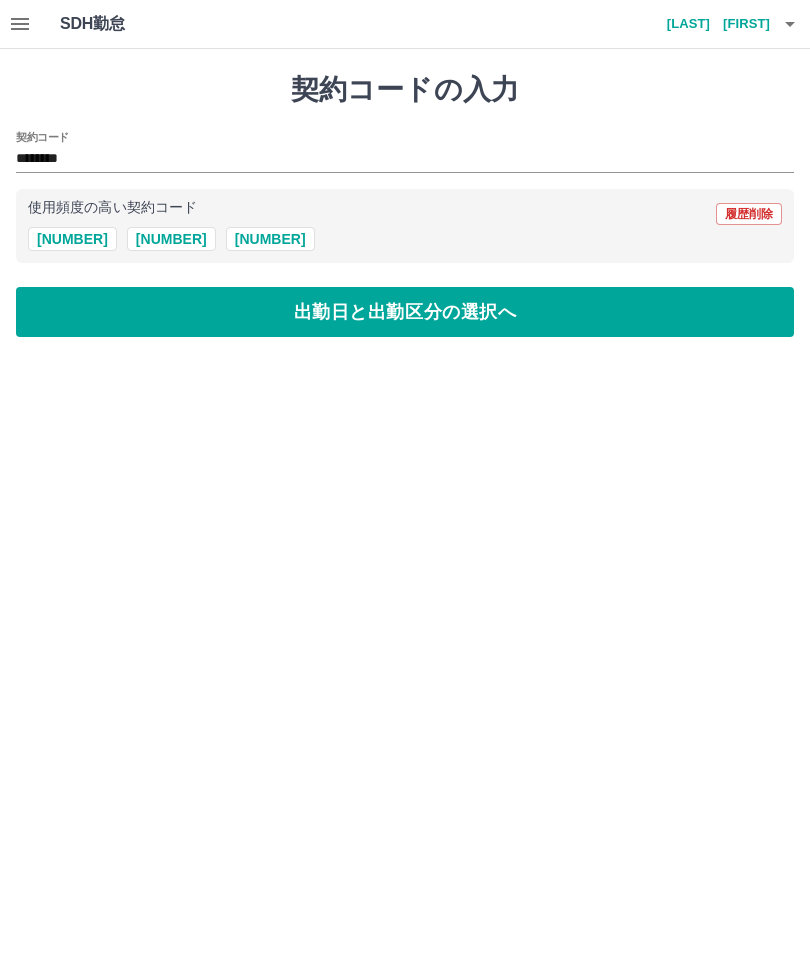 click on "出勤日と出勤区分の選択へ" at bounding box center [405, 312] 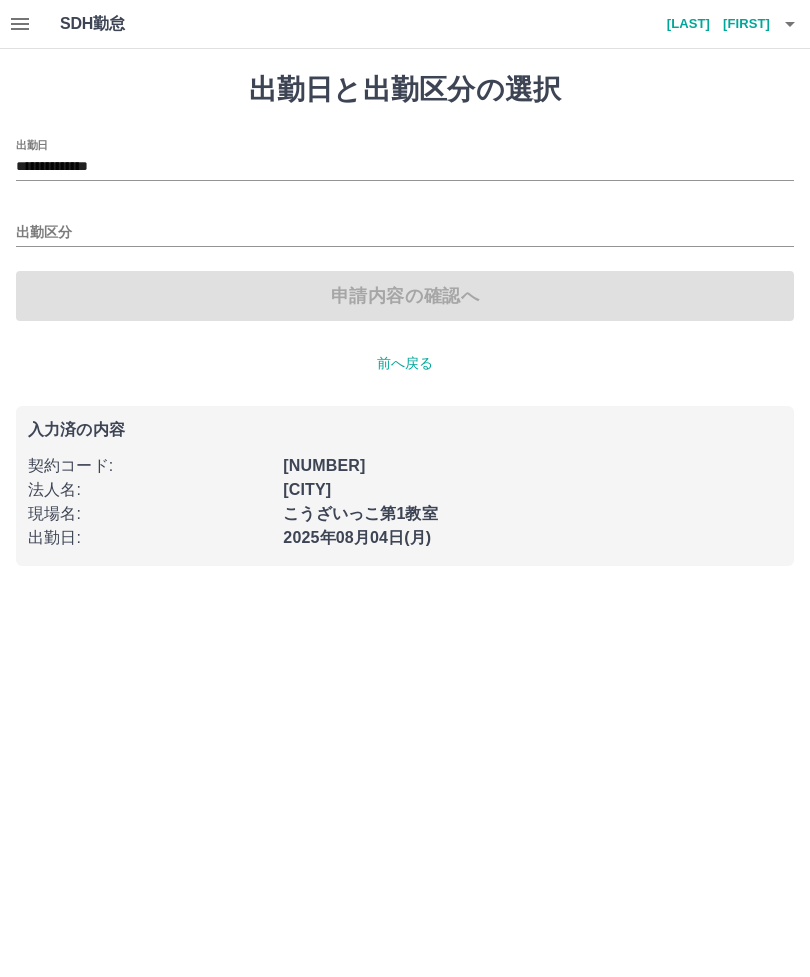 click on "出勤区分" at bounding box center (405, 233) 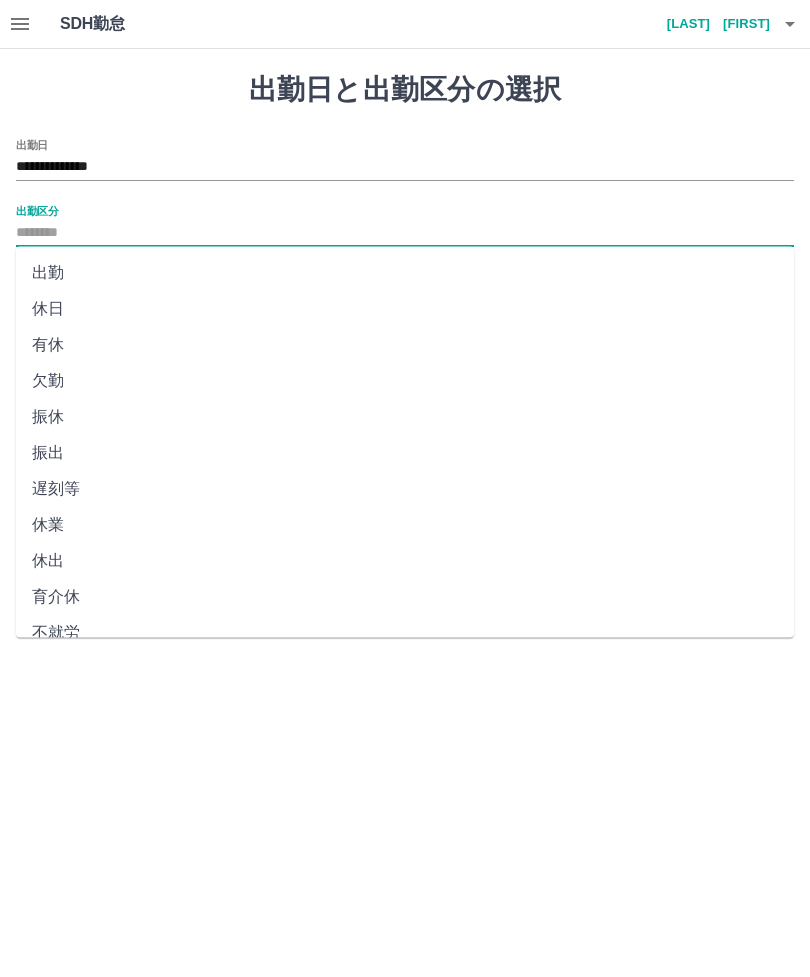 click on "出勤" at bounding box center (405, 273) 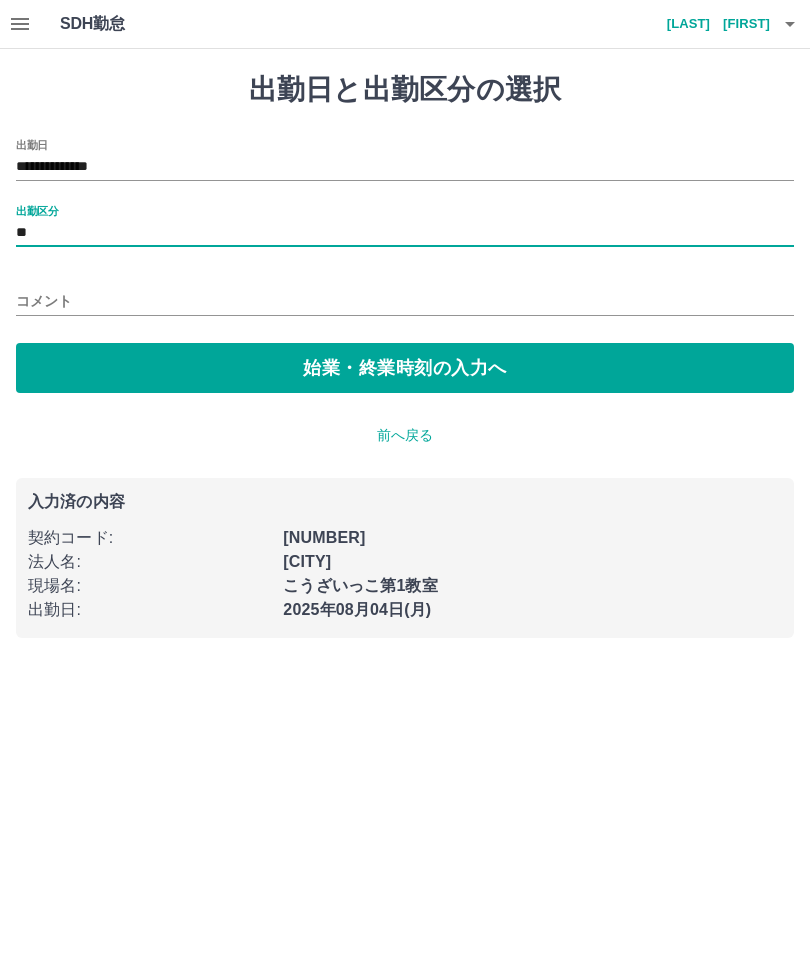 click on "始業・終業時刻の入力へ" at bounding box center (405, 368) 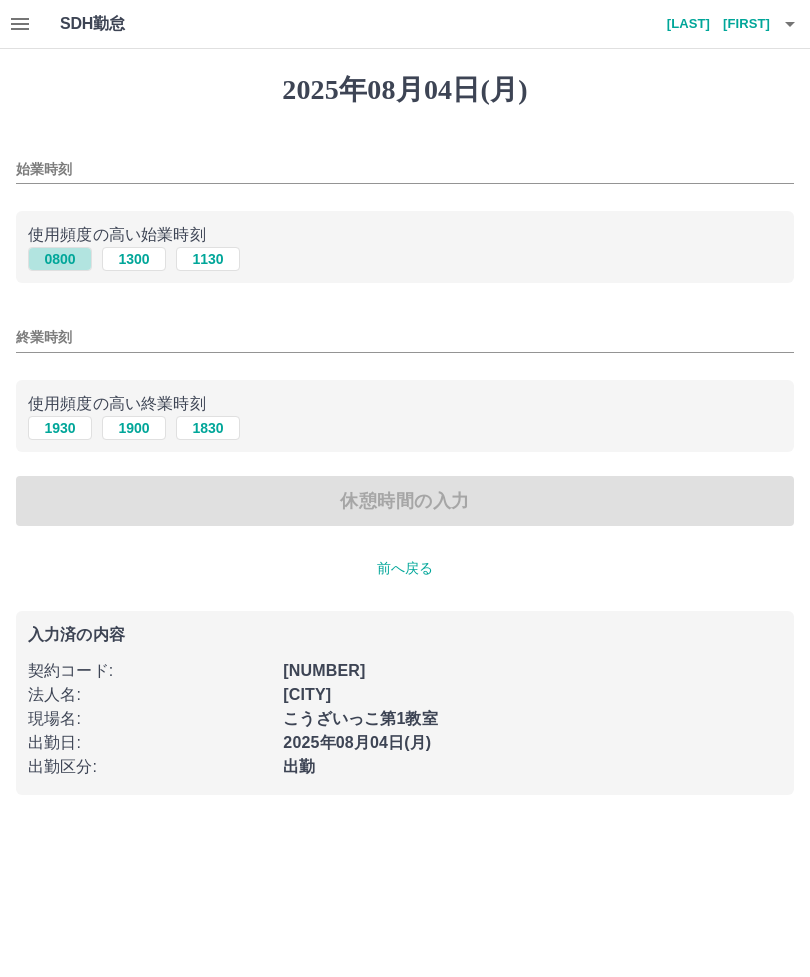 click on "0800" at bounding box center (60, 259) 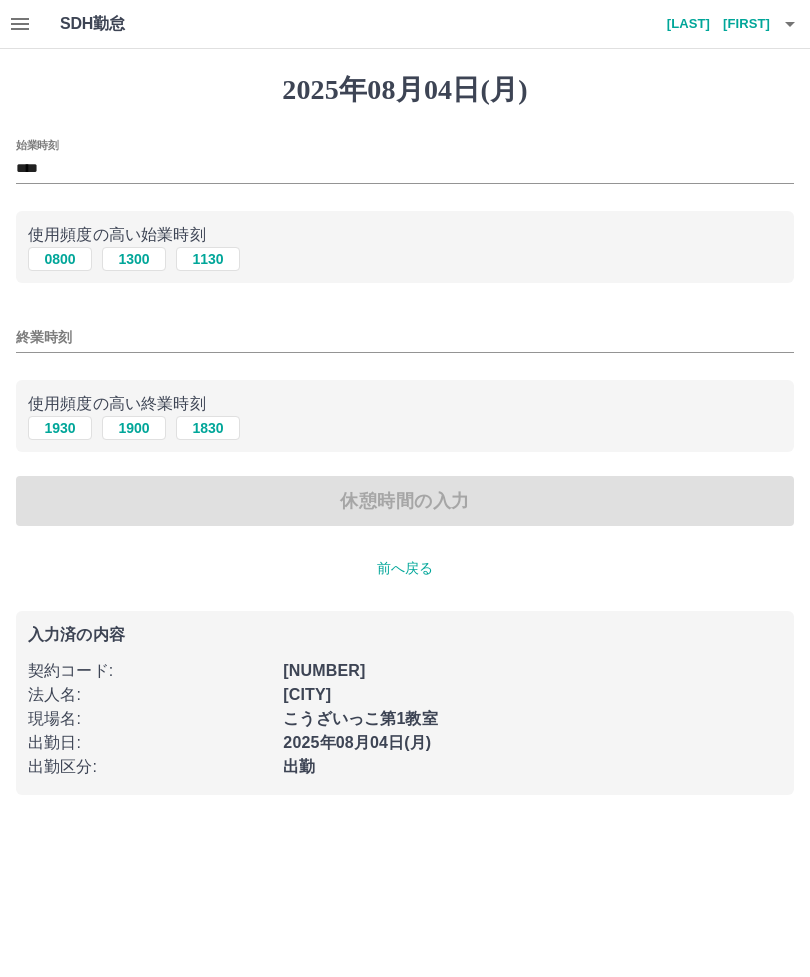 click on "1900" at bounding box center [134, 428] 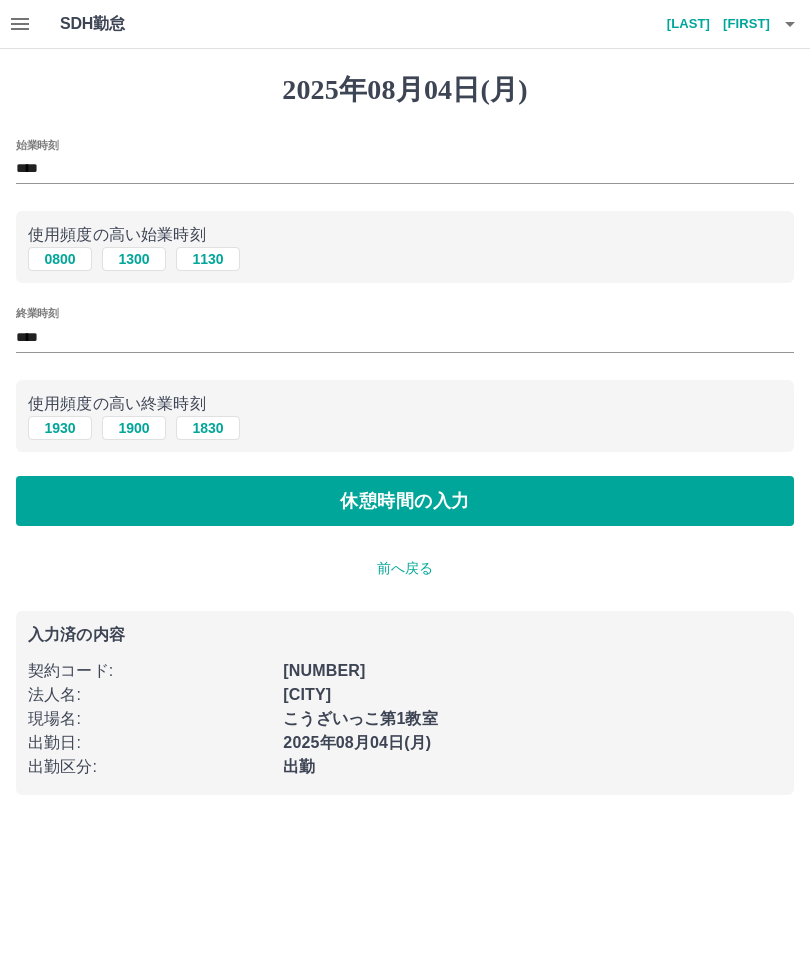 click on "****" at bounding box center (405, 337) 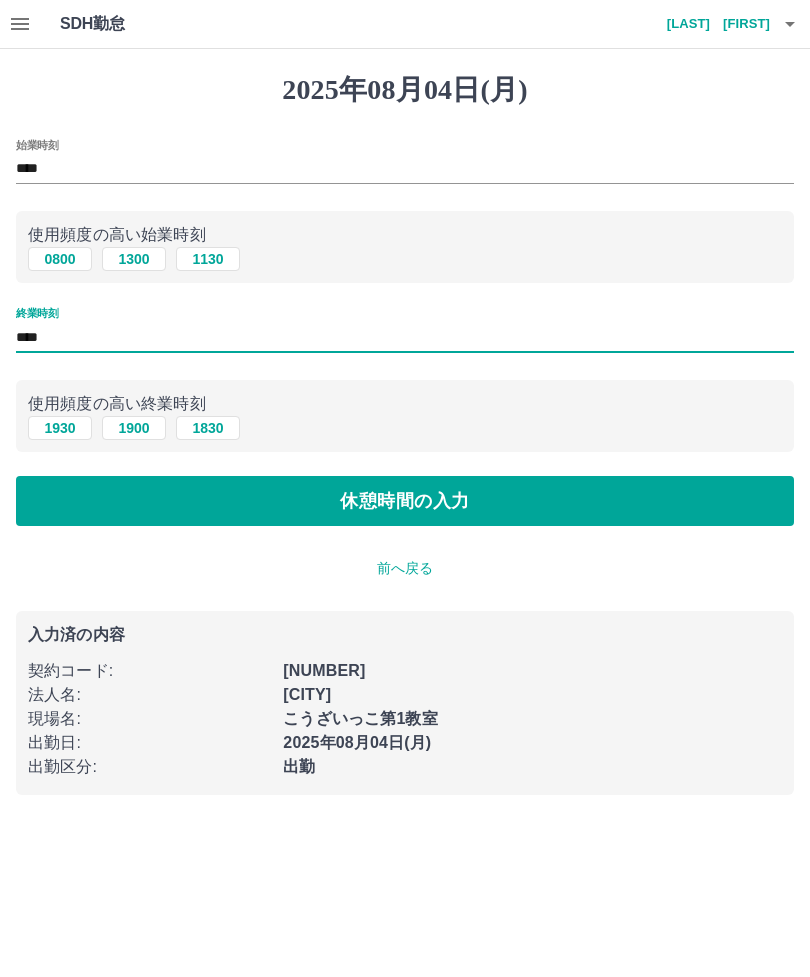 click on "休憩時間の入力" at bounding box center [405, 501] 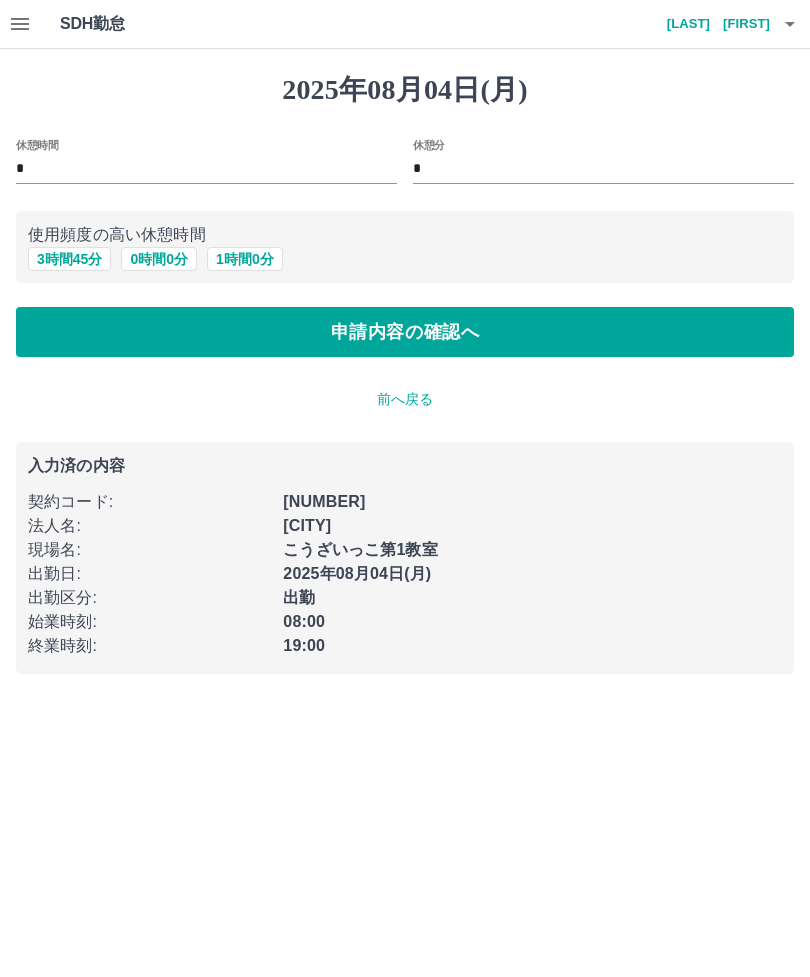 click on "3 時間 45 分" at bounding box center (69, 259) 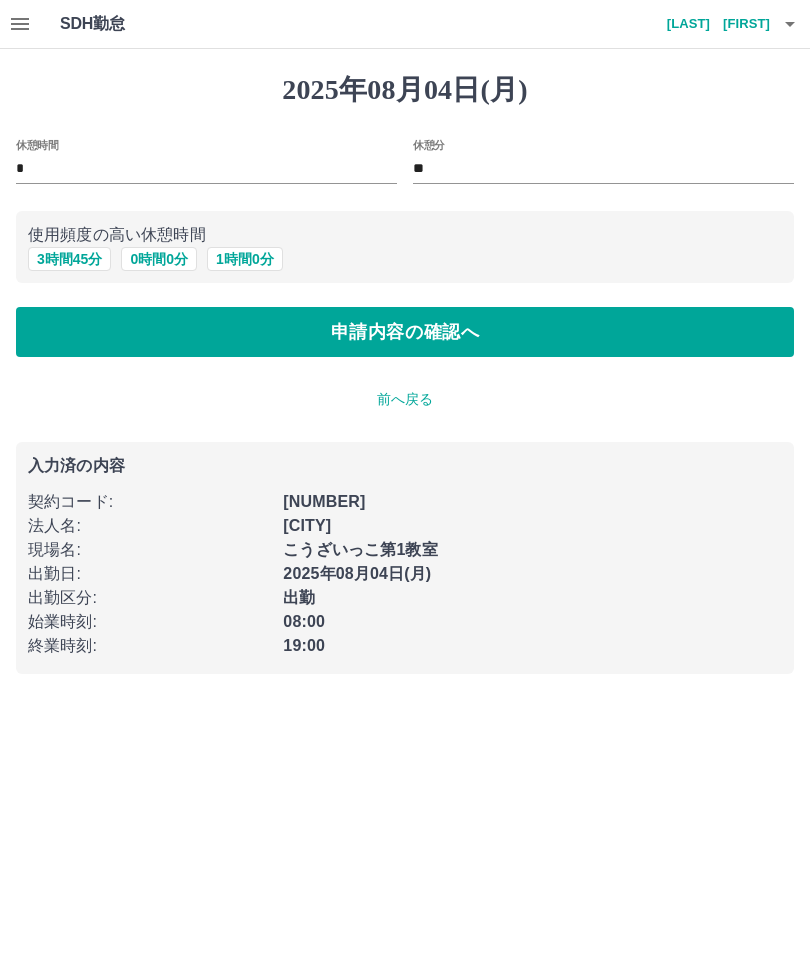 click on "申請内容の確認へ" at bounding box center [405, 332] 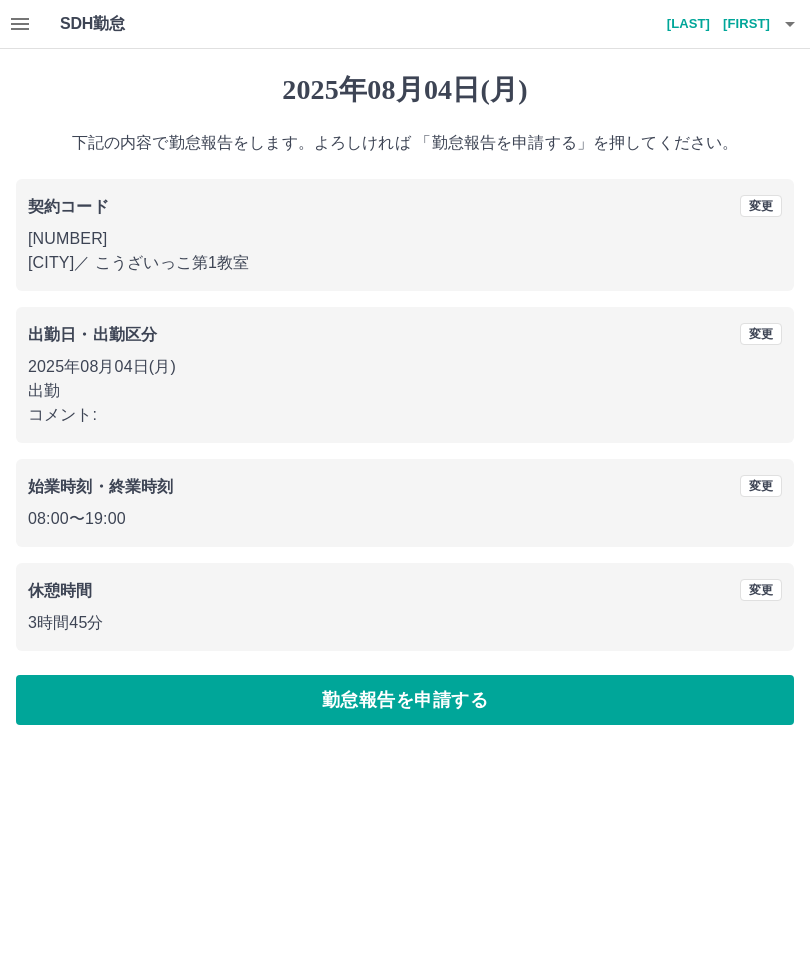 click on "勤怠報告を申請する" at bounding box center [405, 700] 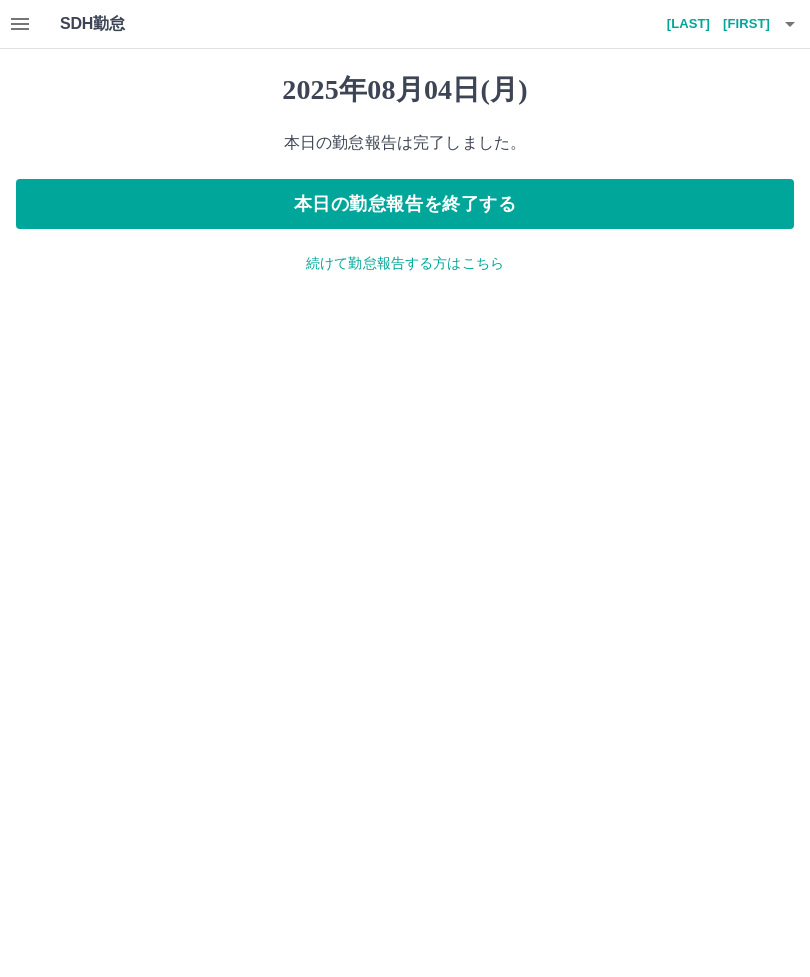 click at bounding box center (20, 24) 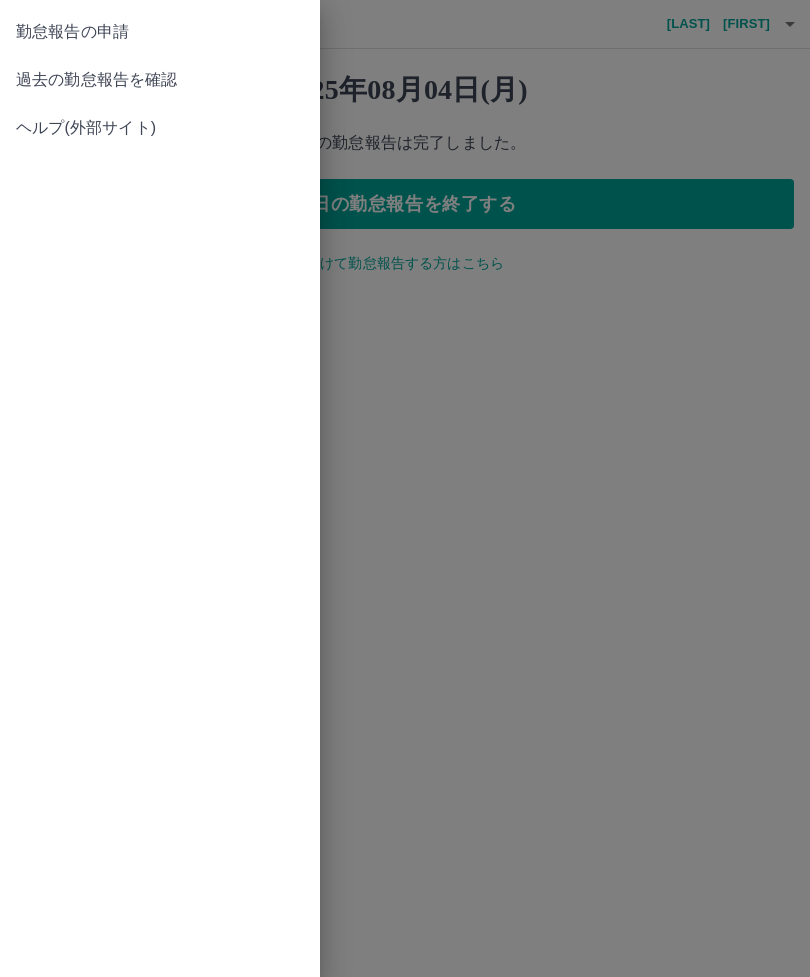 click on "過去の勤怠報告を確認" at bounding box center (160, 80) 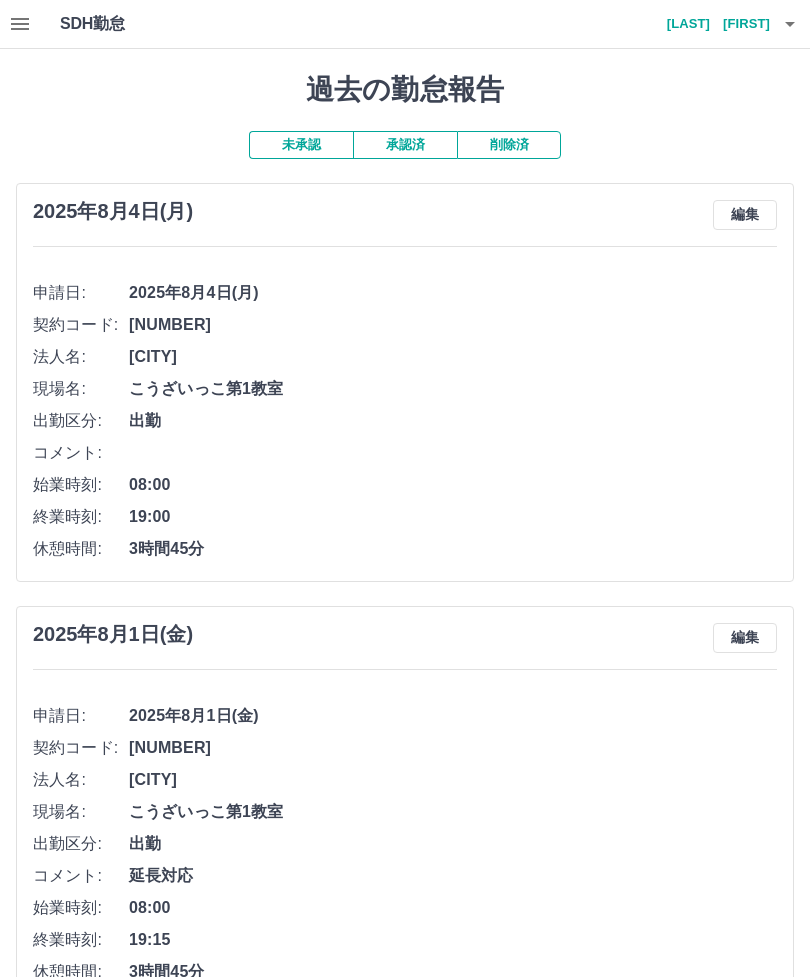 click on "編集" at bounding box center [745, 215] 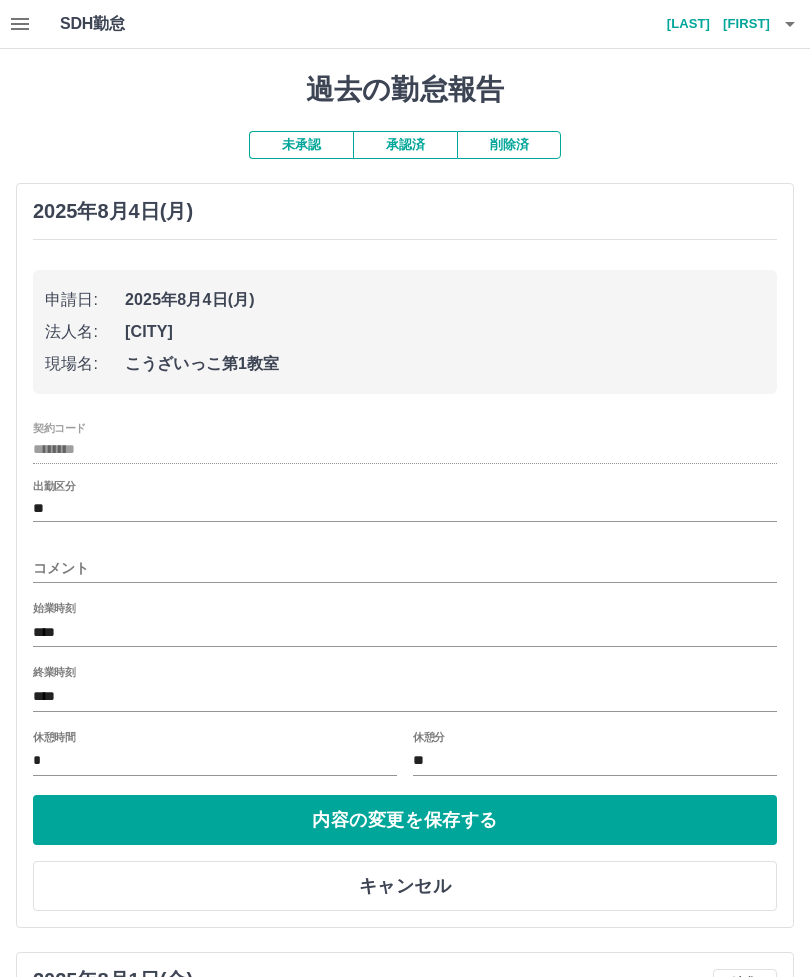 click on "****" at bounding box center (405, 696) 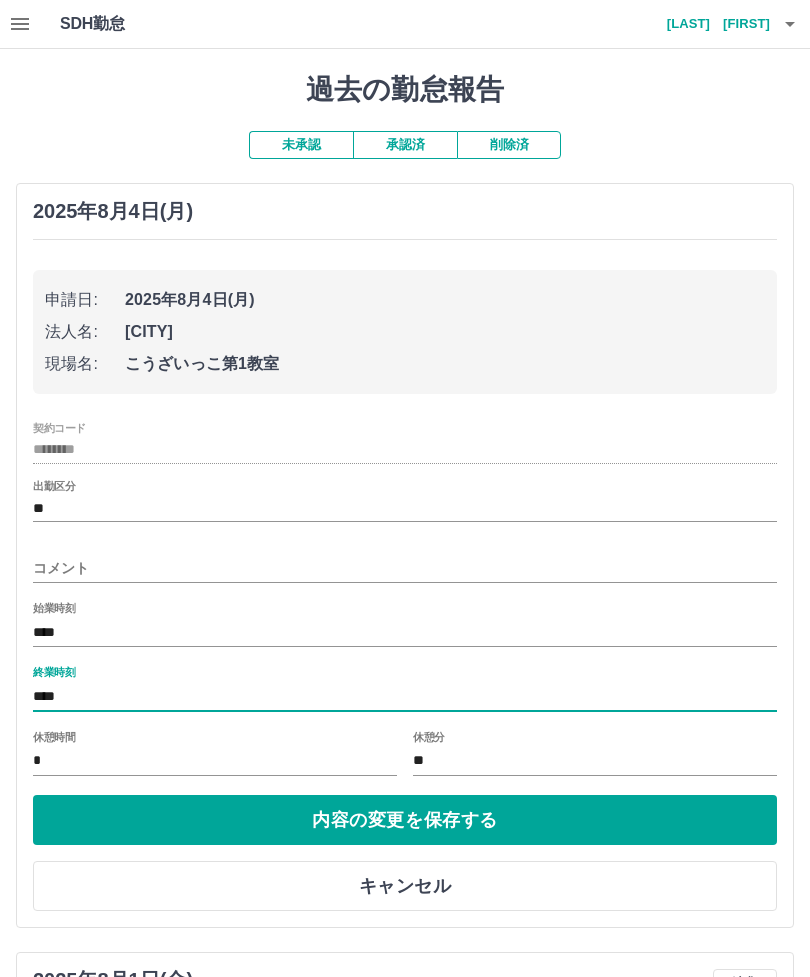 scroll, scrollTop: 45, scrollLeft: 0, axis: vertical 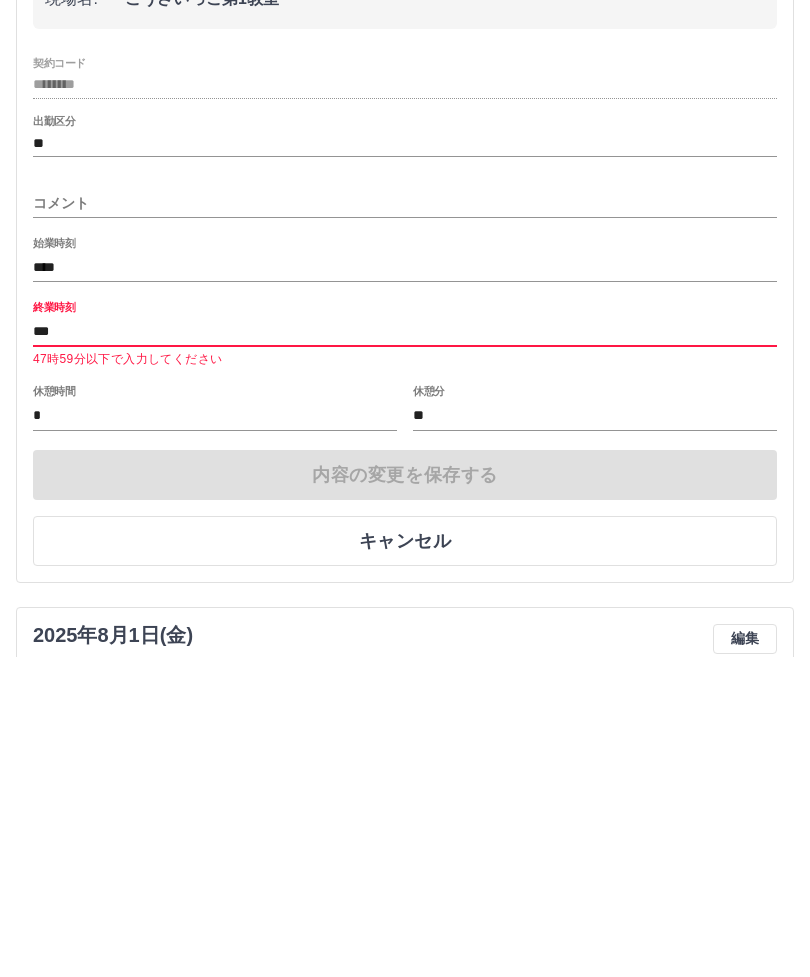 type on "****" 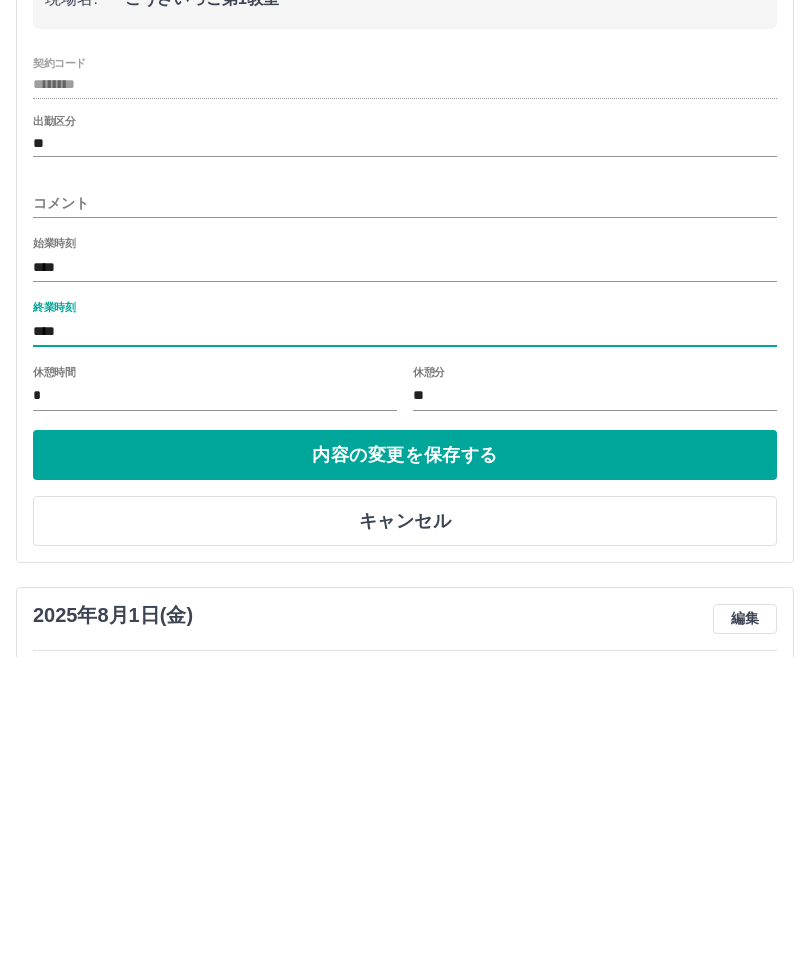 click on "内容の変更を保存する" at bounding box center [405, 775] 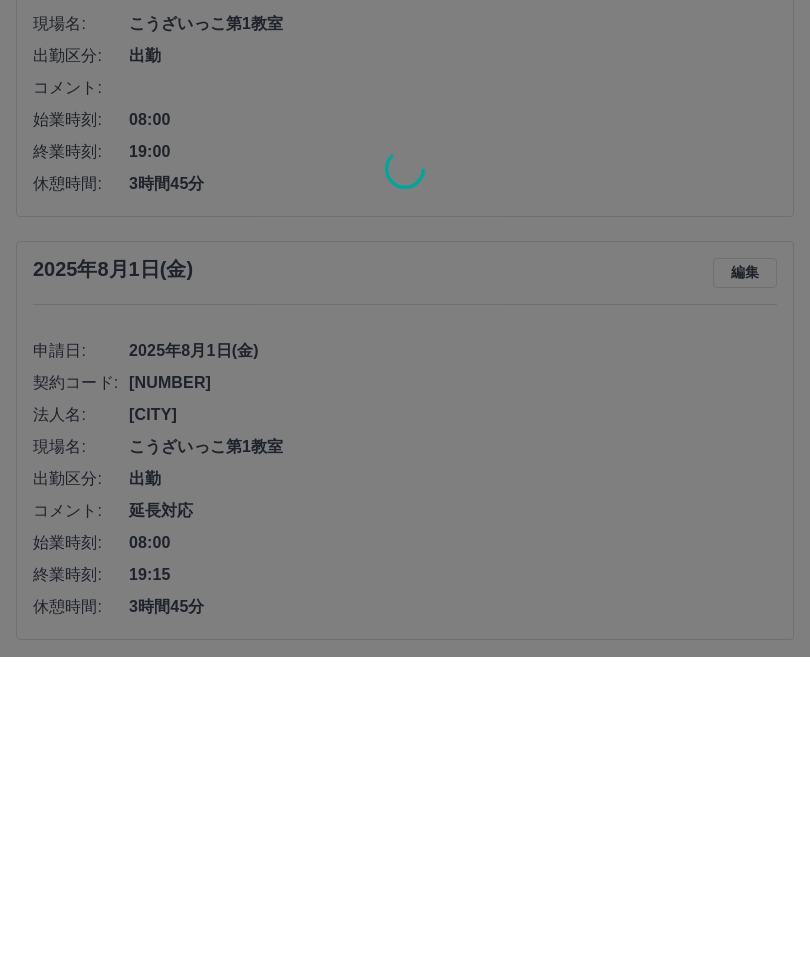 scroll, scrollTop: 49, scrollLeft: 0, axis: vertical 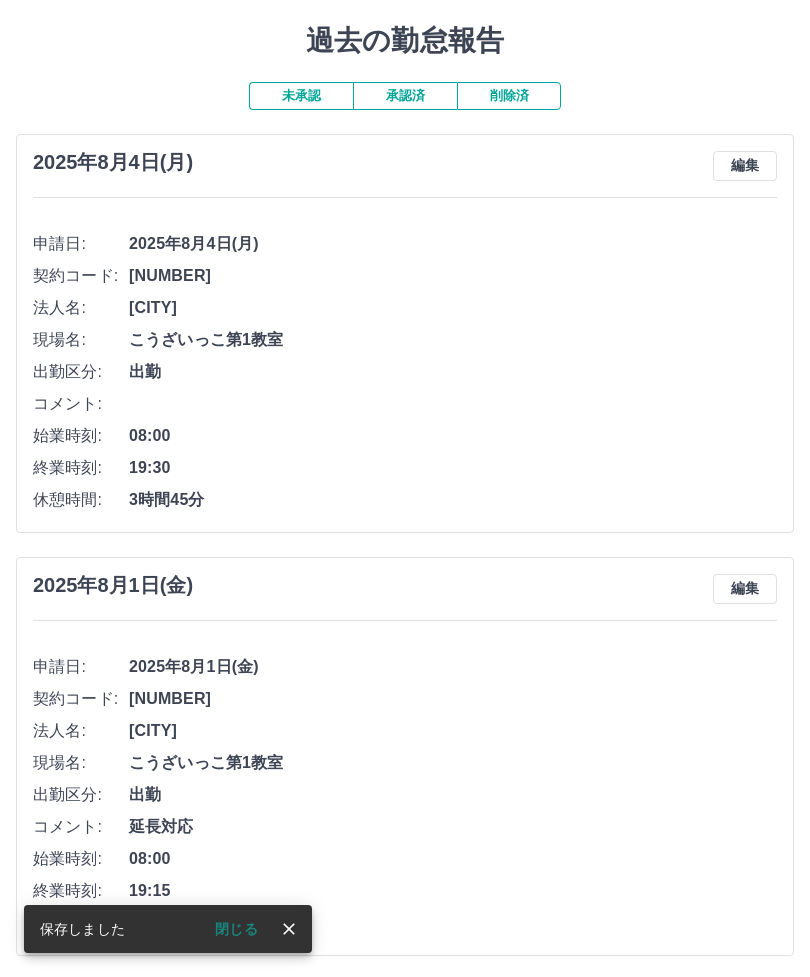 click on "編集" at bounding box center [745, 166] 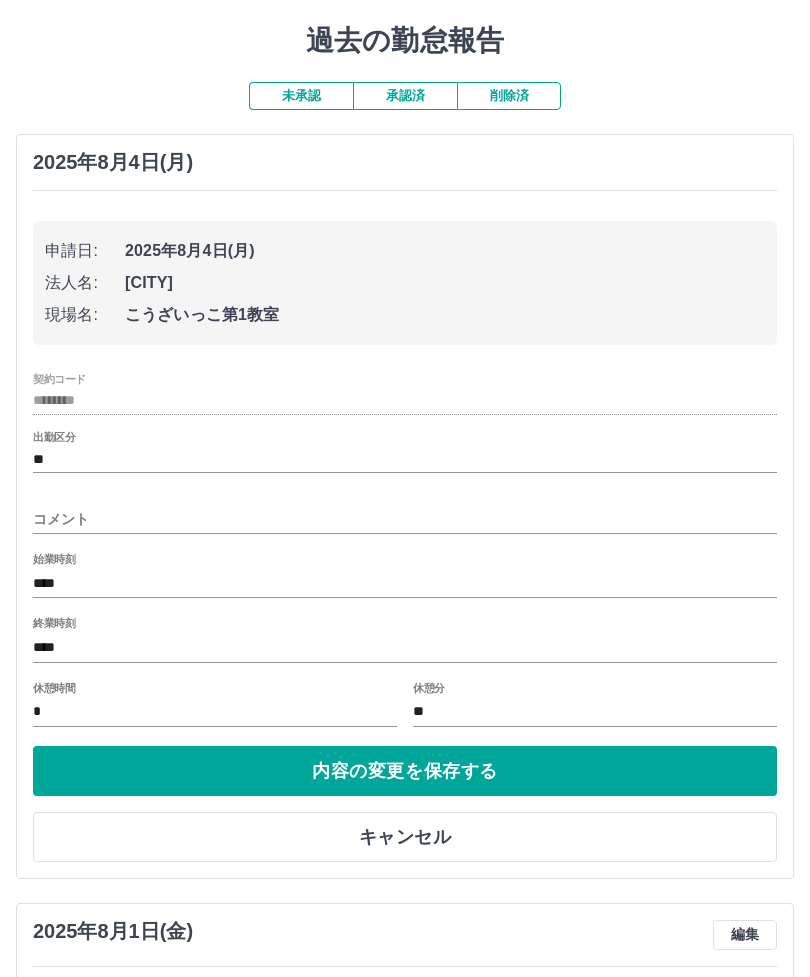 click on "コメント" at bounding box center [405, 519] 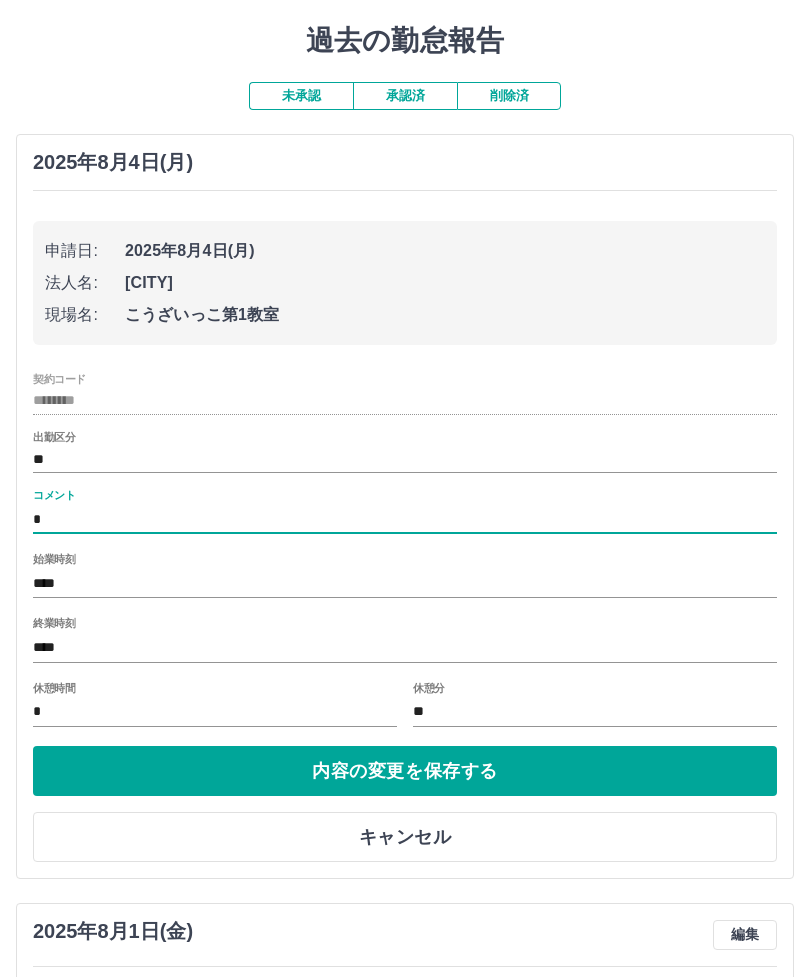type on "**" 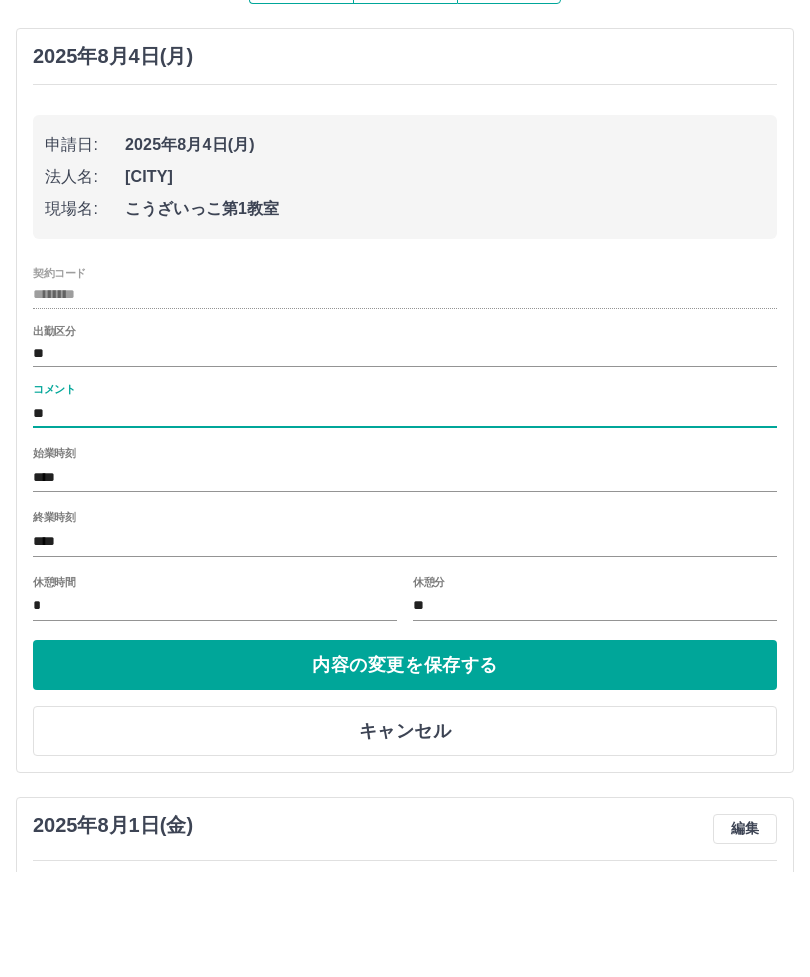 click on "内容の変更を保存する" at bounding box center (405, 771) 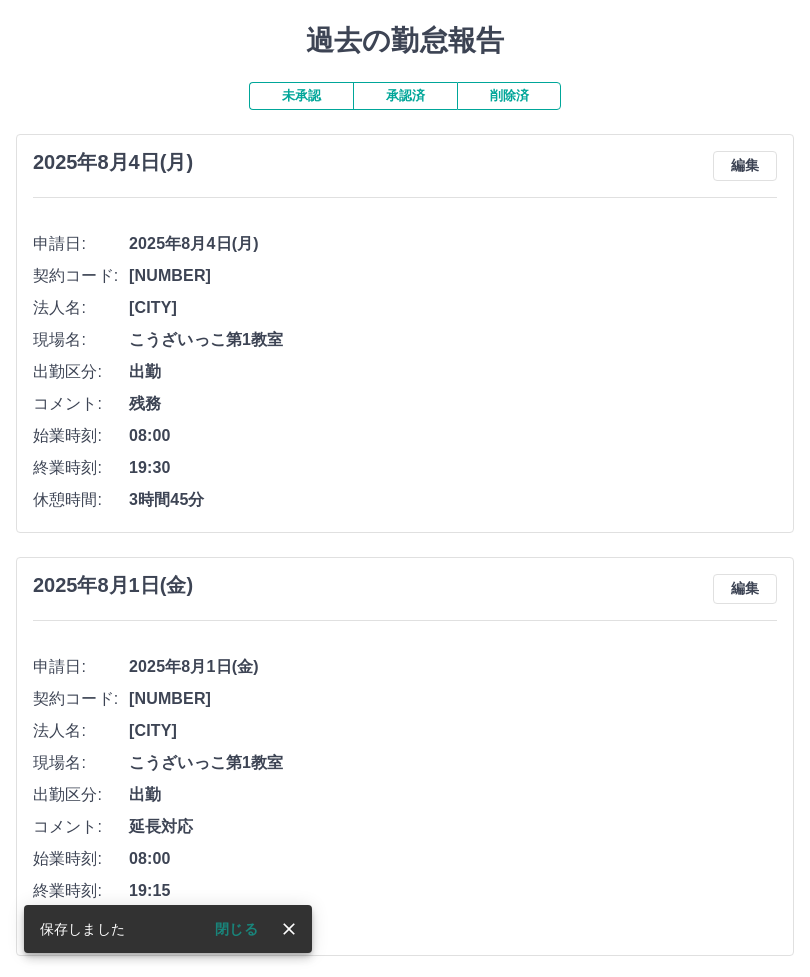 scroll, scrollTop: 0, scrollLeft: 0, axis: both 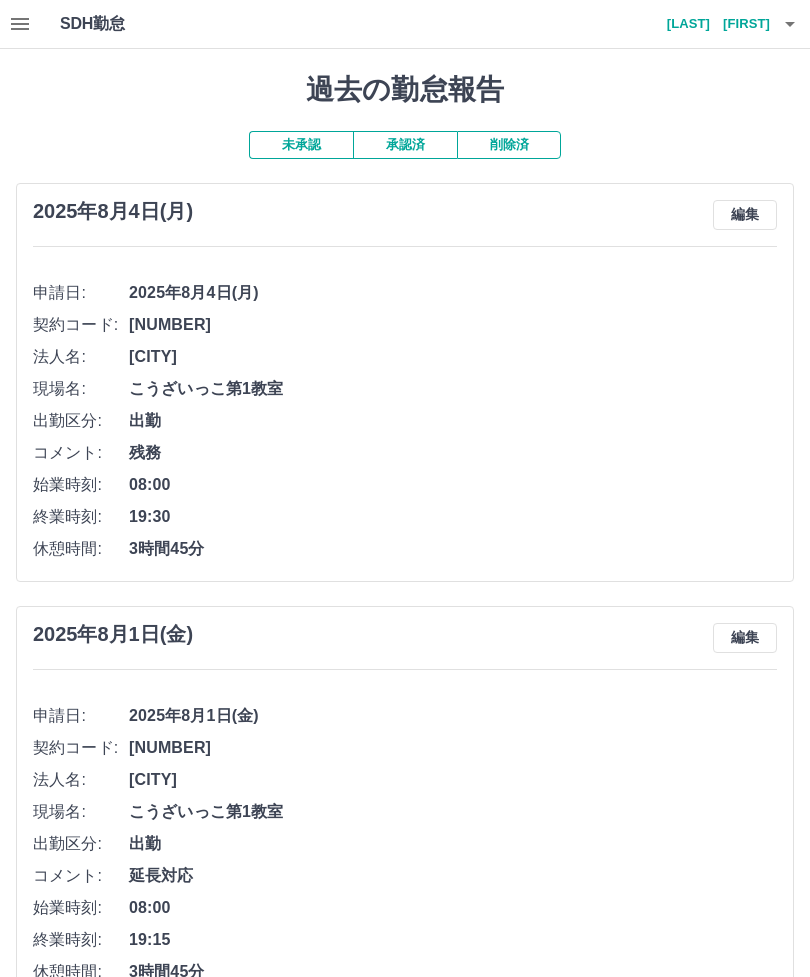 click on "黒川　理恵" at bounding box center (710, 24) 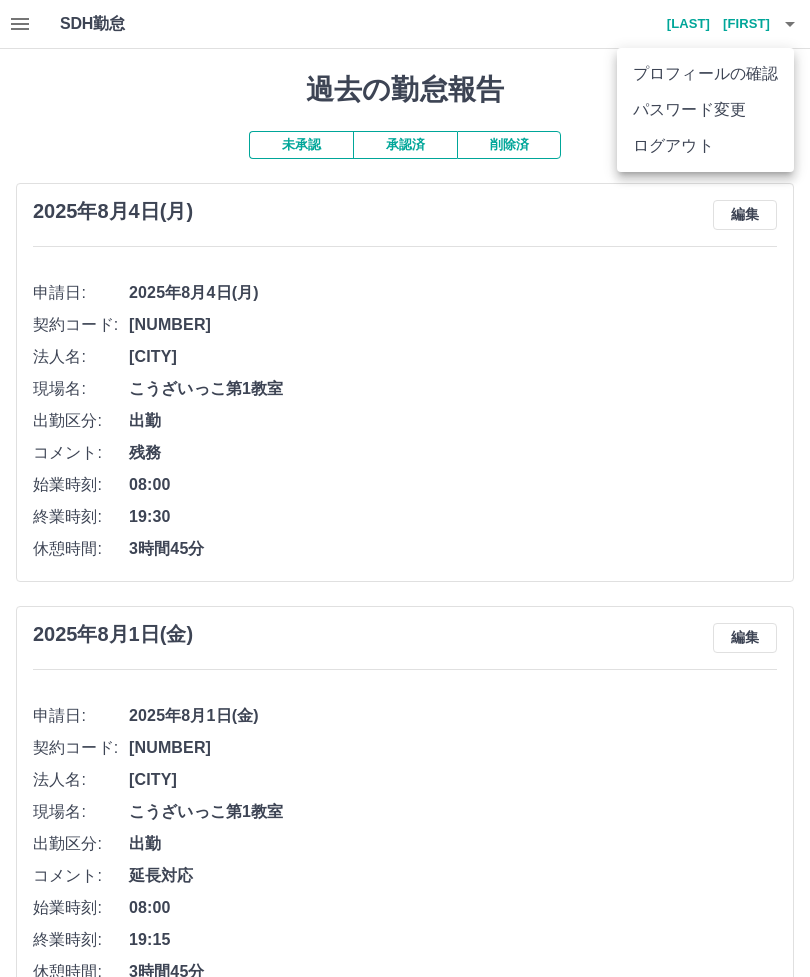 click on "ログアウト" at bounding box center (705, 146) 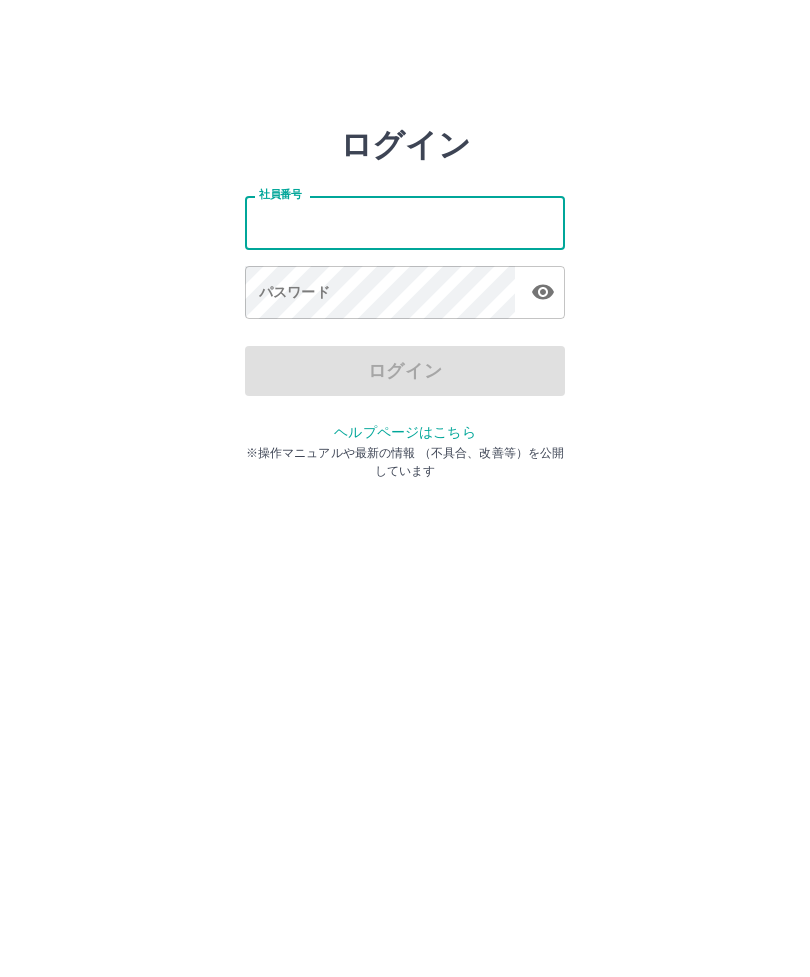 scroll, scrollTop: 0, scrollLeft: 0, axis: both 